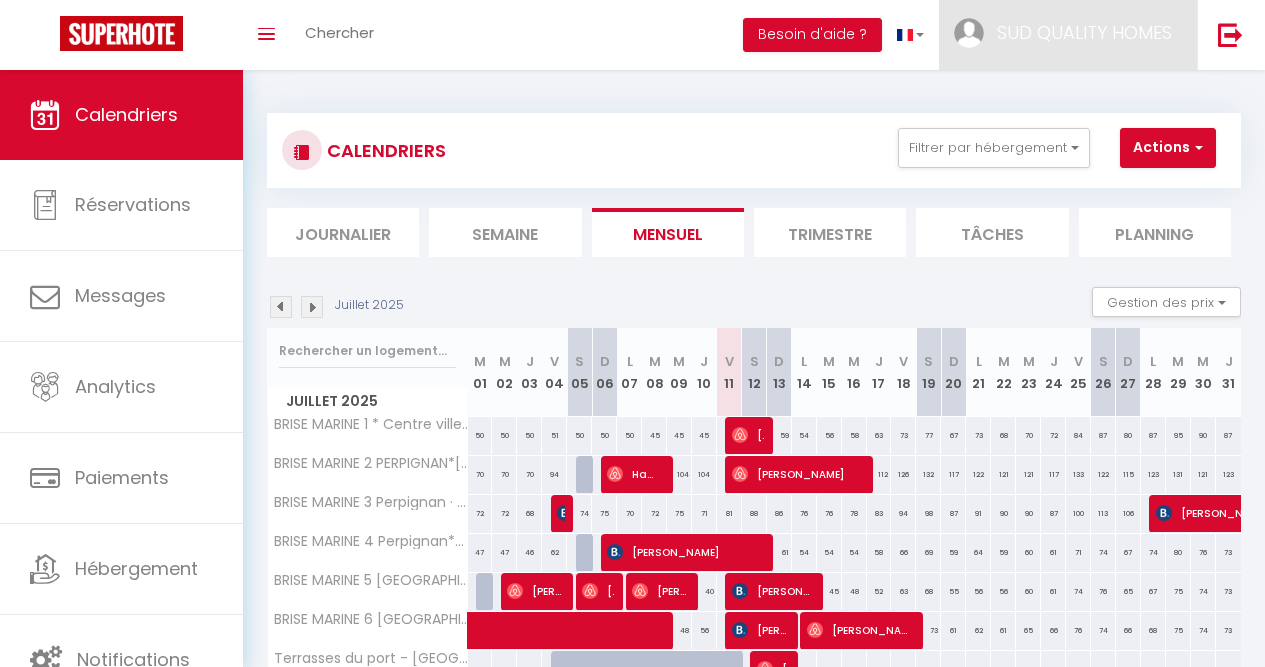 click on "SUD QUALITY HOMES" at bounding box center [1084, 32] 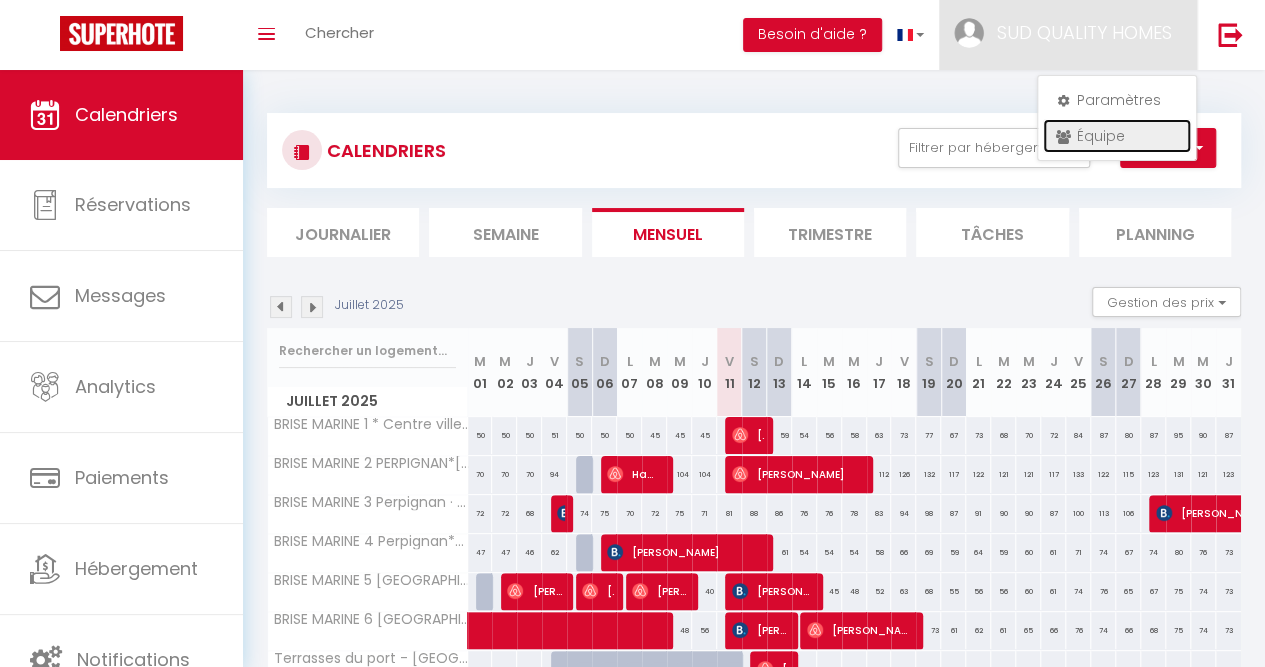 click on "Équipe" at bounding box center [1117, 136] 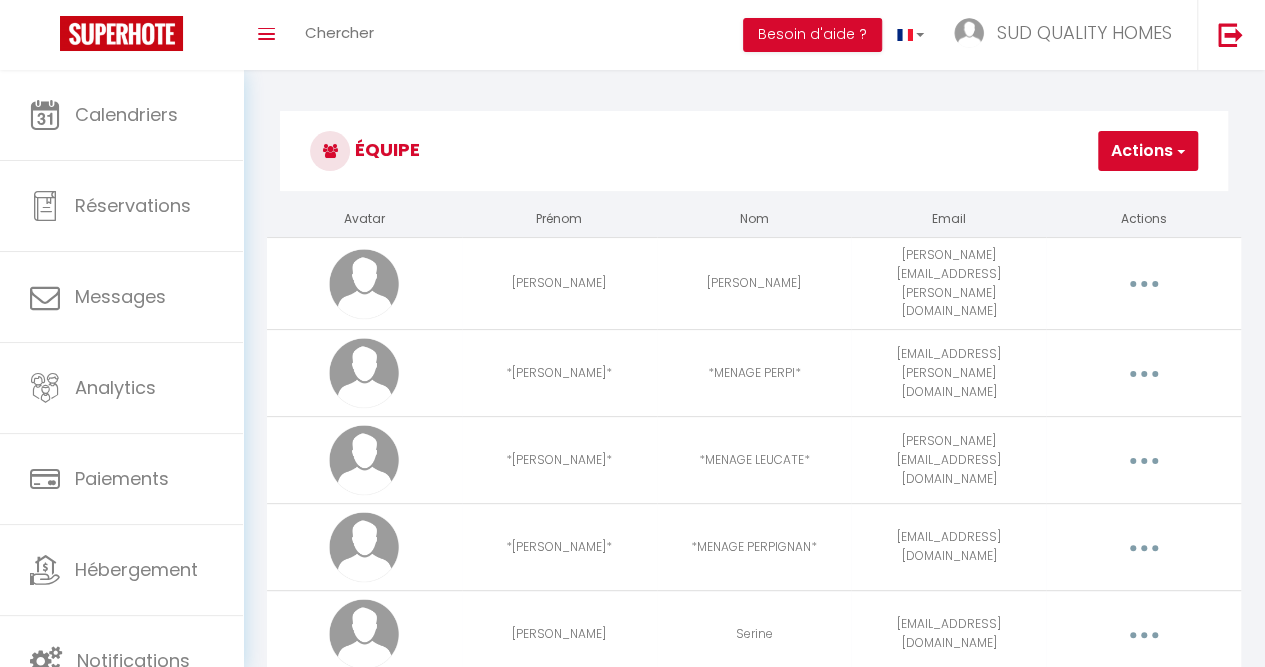 click at bounding box center [1144, 284] 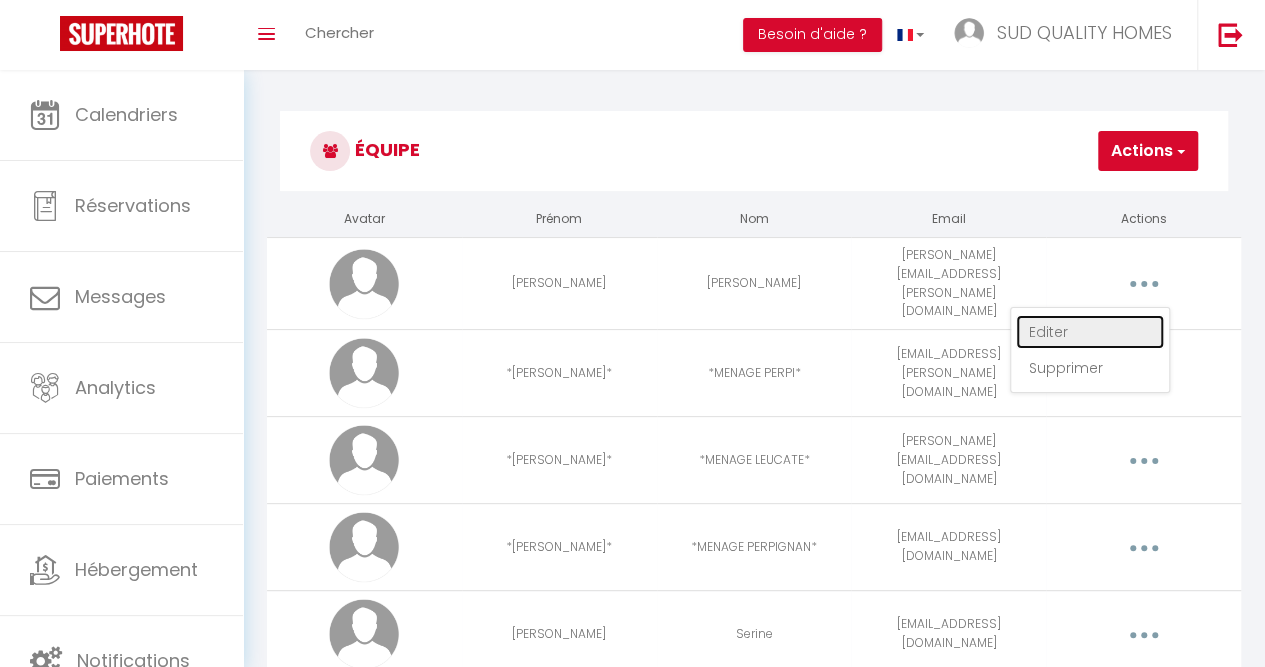 click on "Editer" at bounding box center [1090, 332] 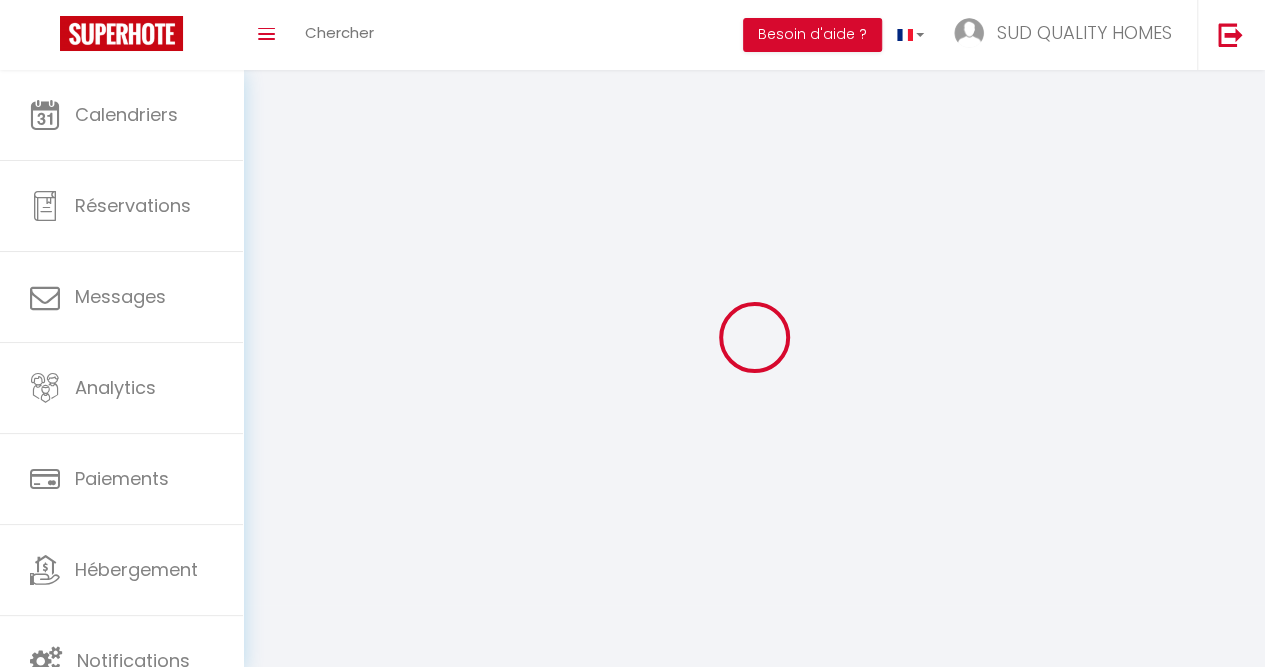 type on "[PERSON_NAME]" 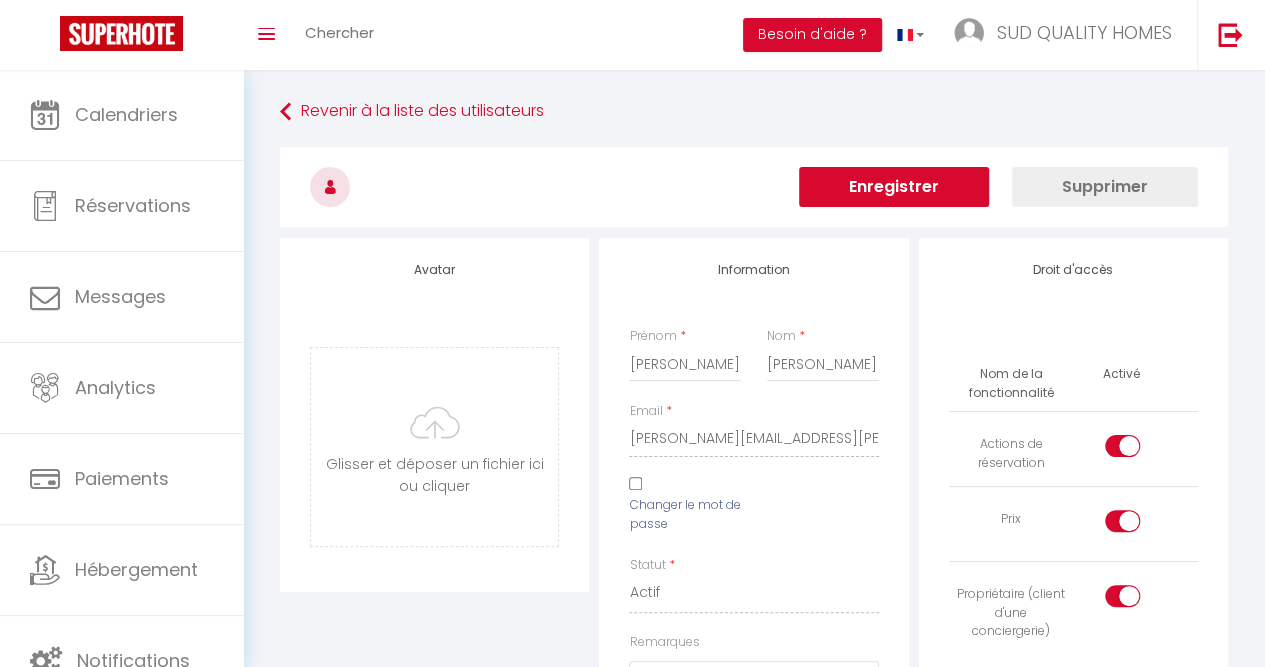 click at bounding box center [1122, 446] 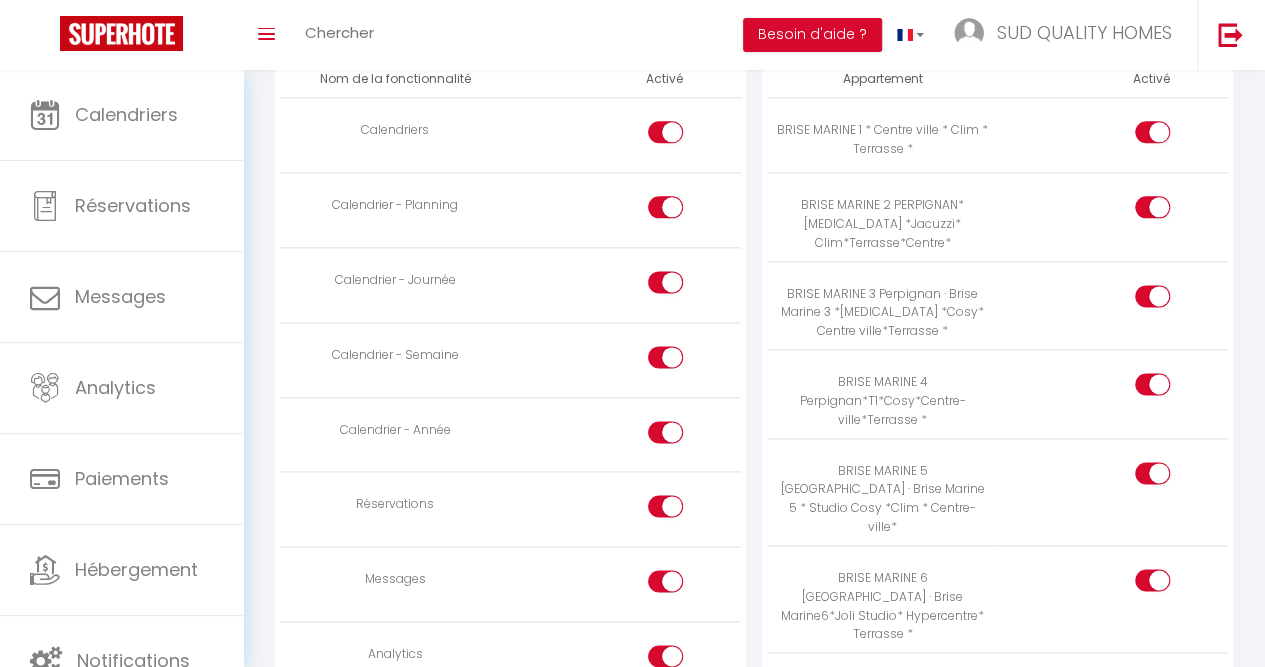 scroll, scrollTop: 1350, scrollLeft: 0, axis: vertical 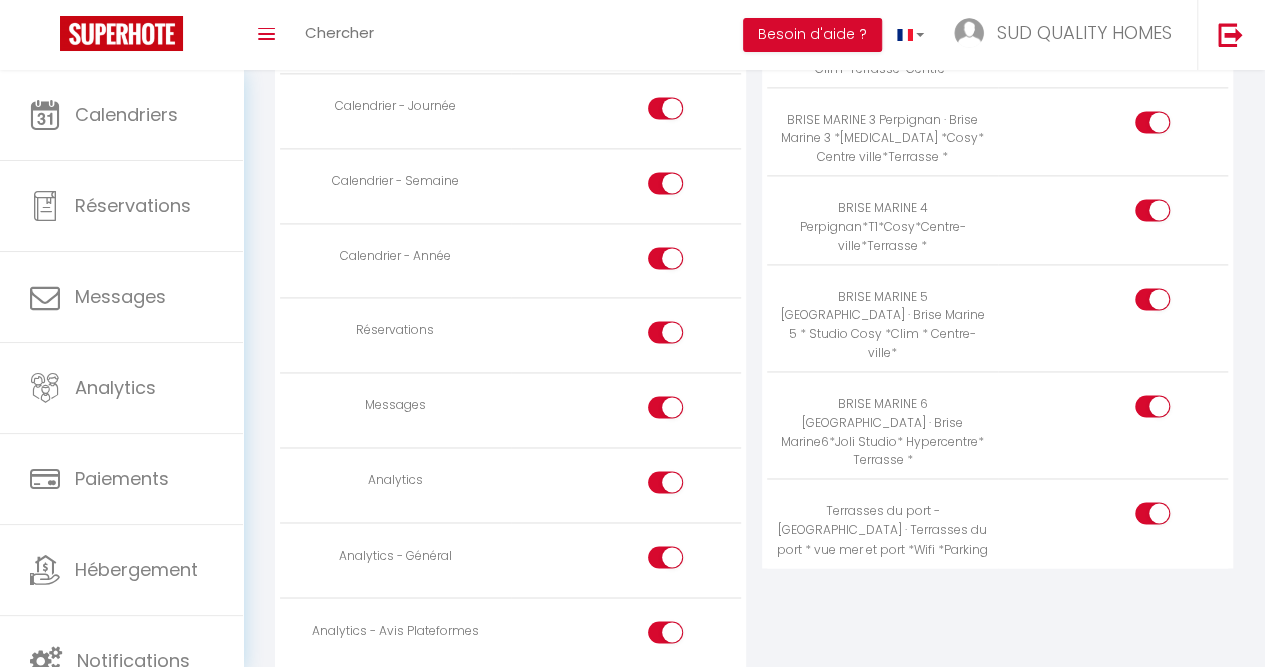 click at bounding box center [665, 407] 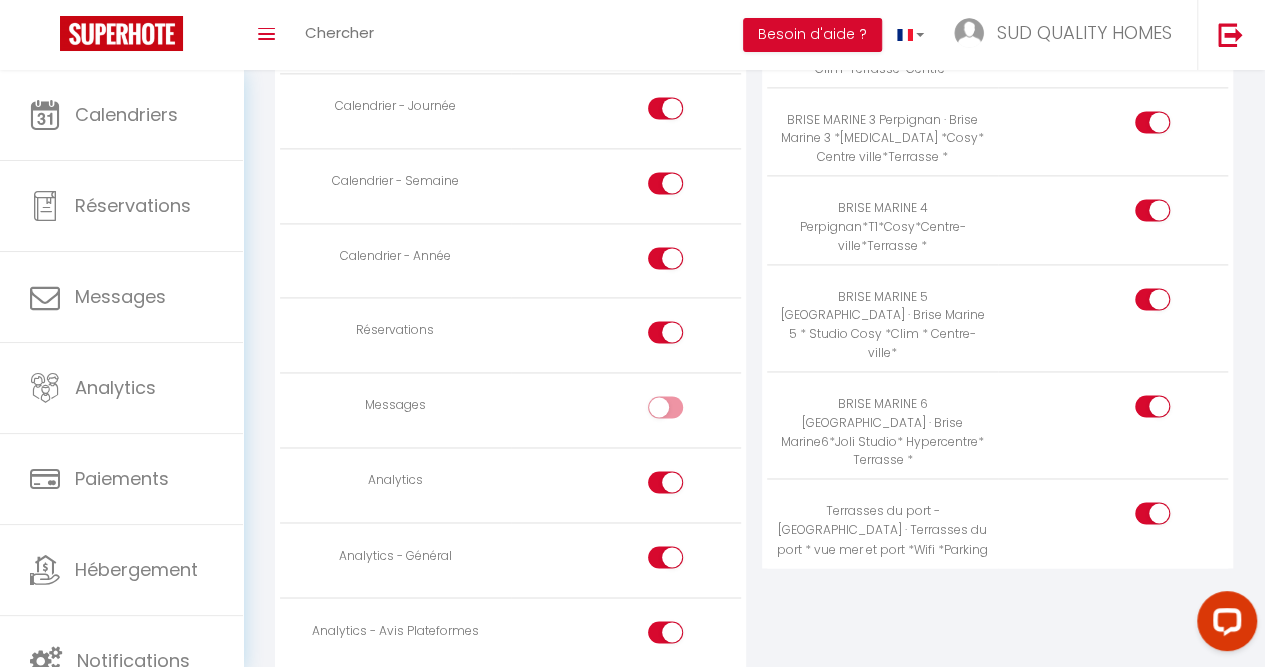 scroll, scrollTop: 0, scrollLeft: 0, axis: both 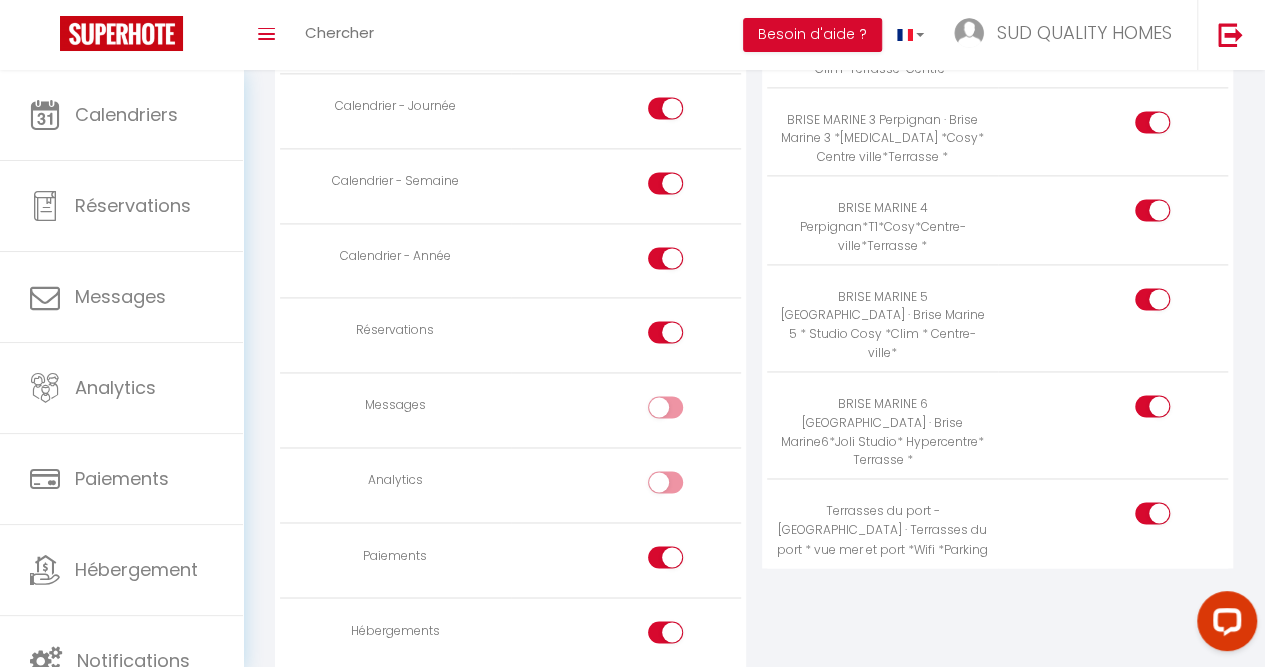 click at bounding box center (665, 557) 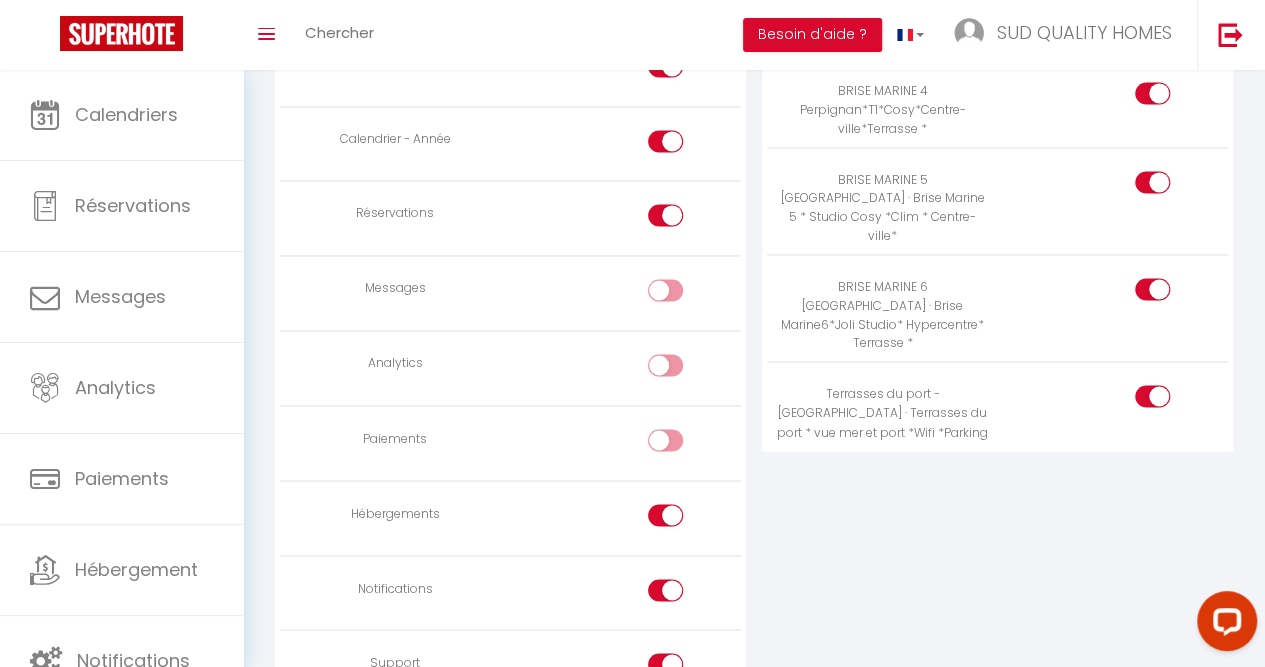 scroll, scrollTop: 1468, scrollLeft: 0, axis: vertical 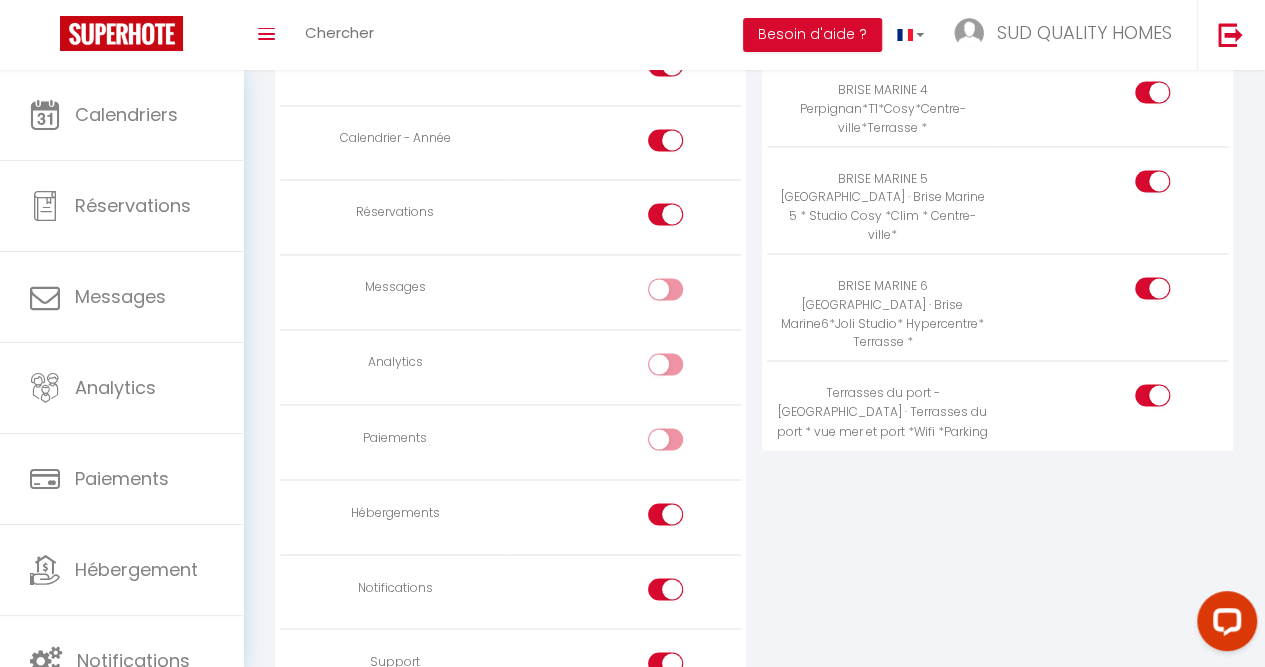 click at bounding box center (665, 514) 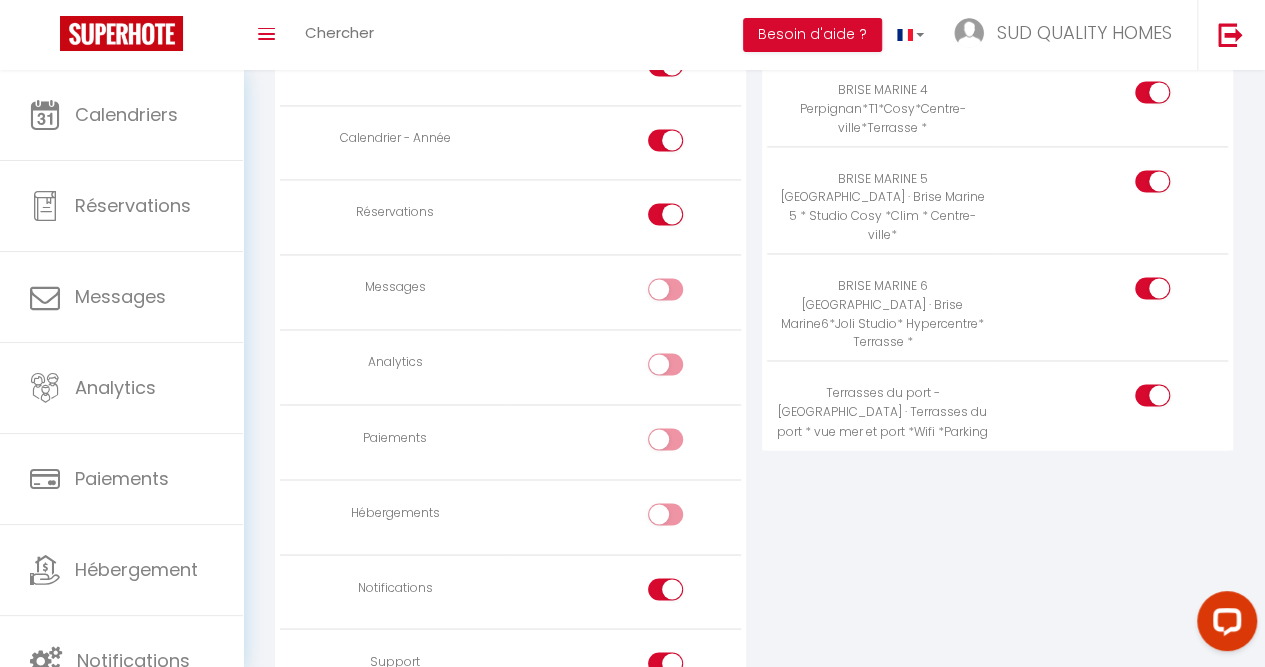 click at bounding box center [665, 589] 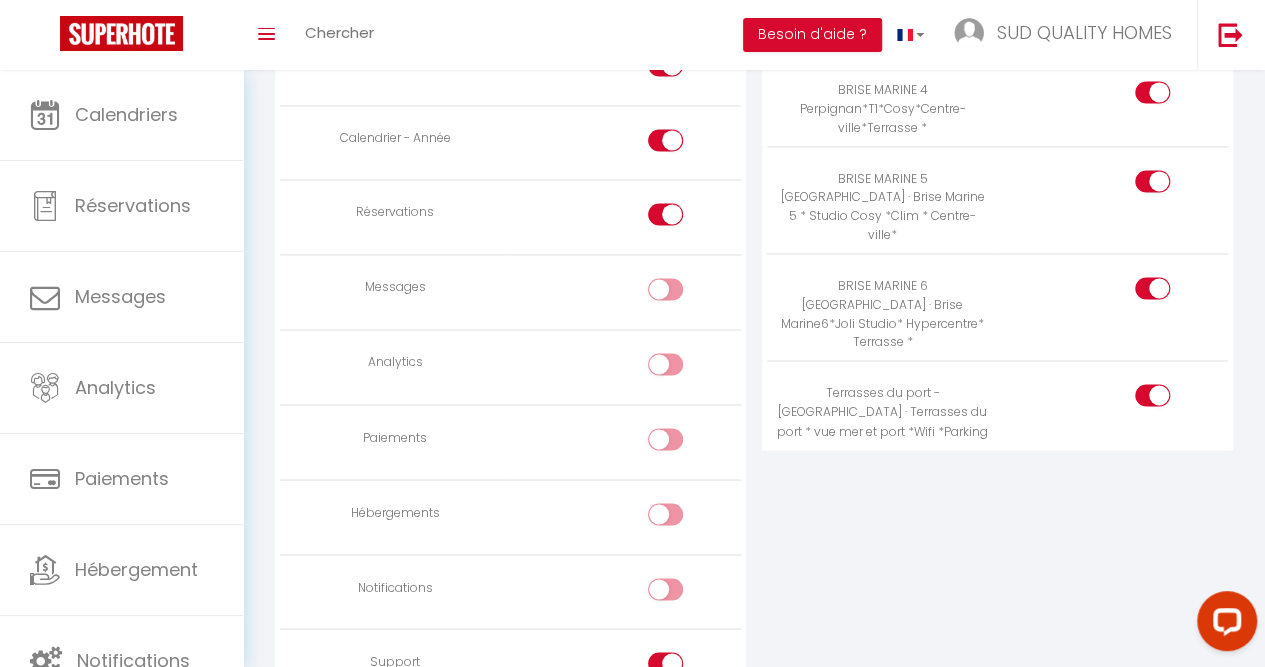 scroll, scrollTop: 1575, scrollLeft: 0, axis: vertical 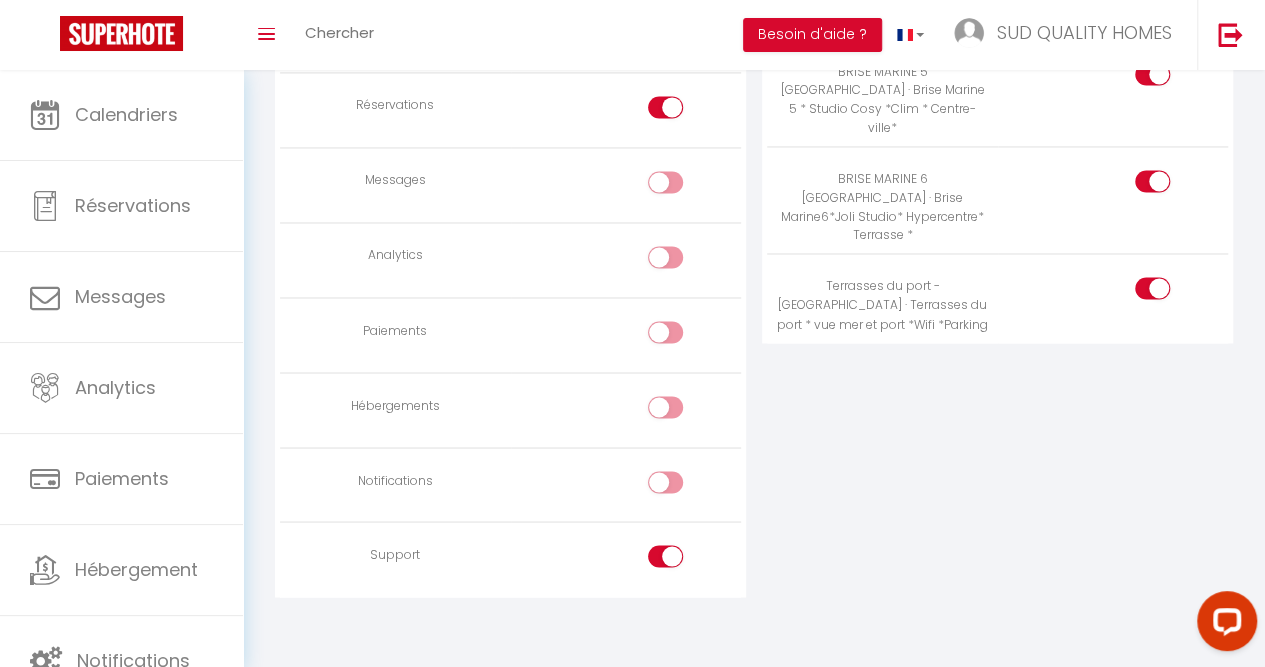 click at bounding box center (665, 556) 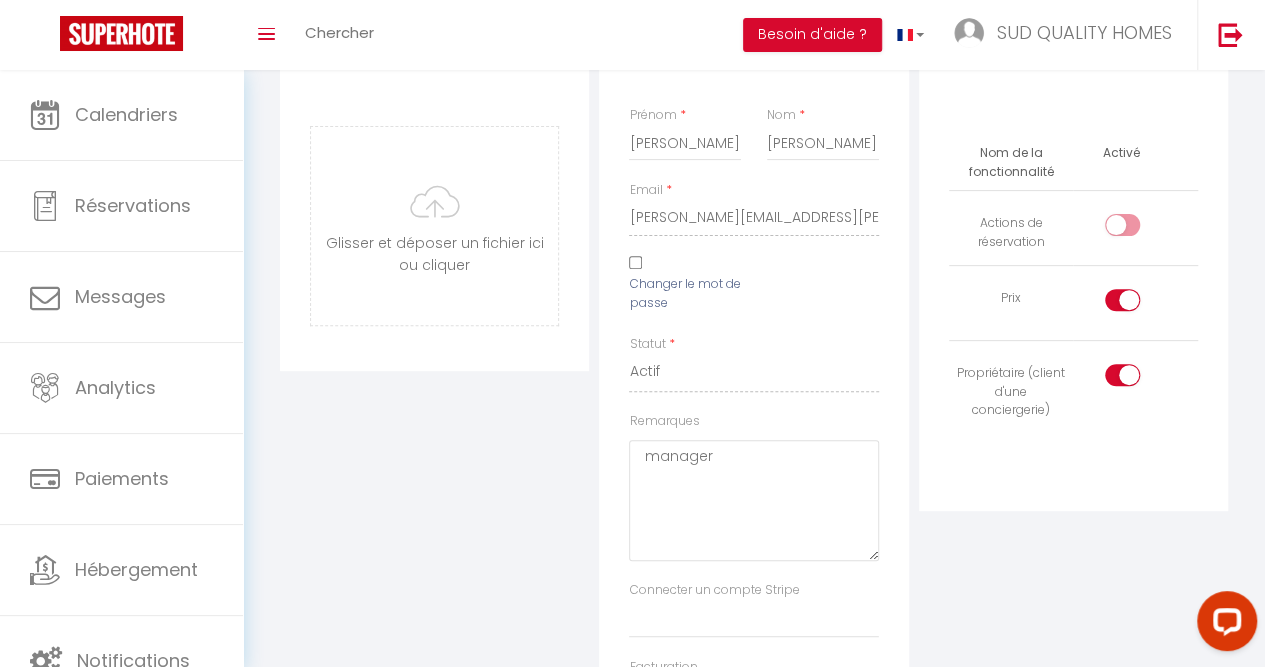scroll, scrollTop: 0, scrollLeft: 0, axis: both 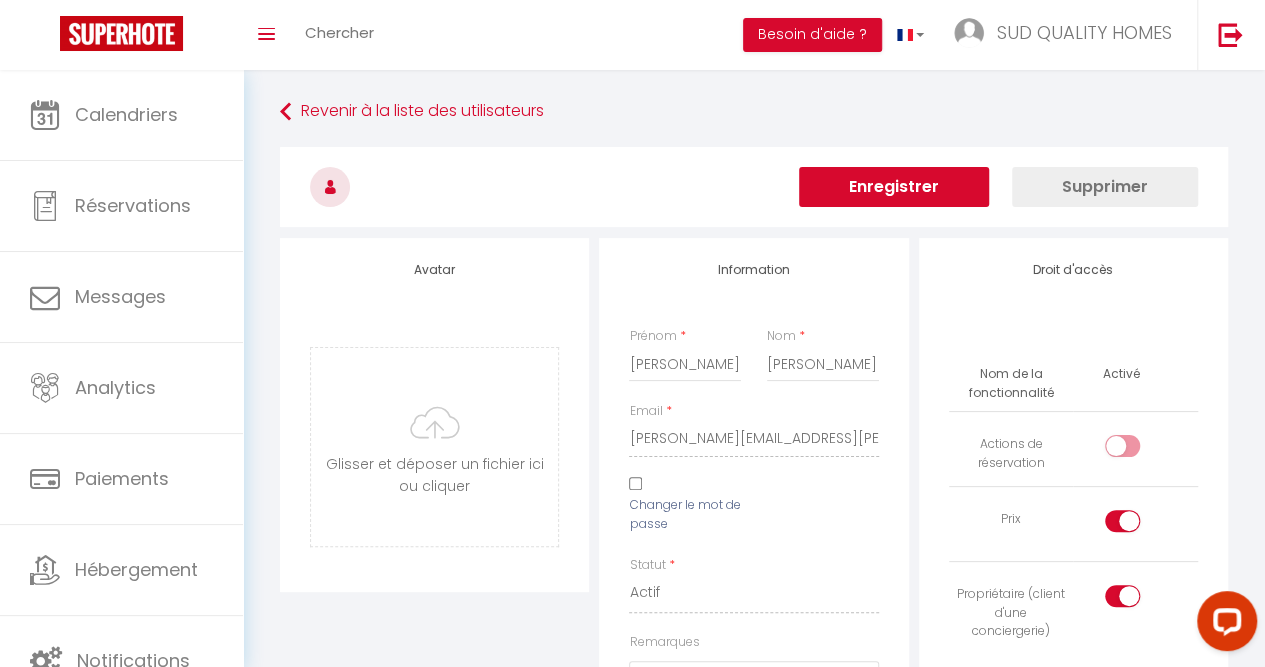 click on "Enregistrer" at bounding box center (894, 187) 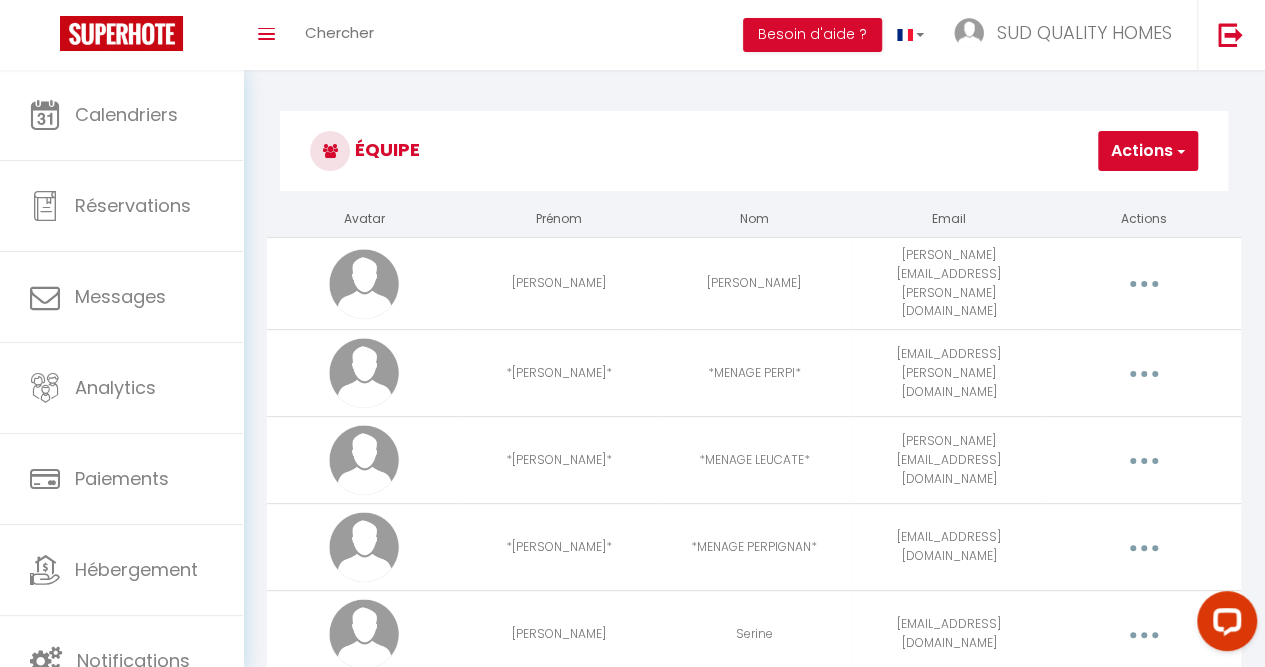 click at bounding box center [1143, 284] 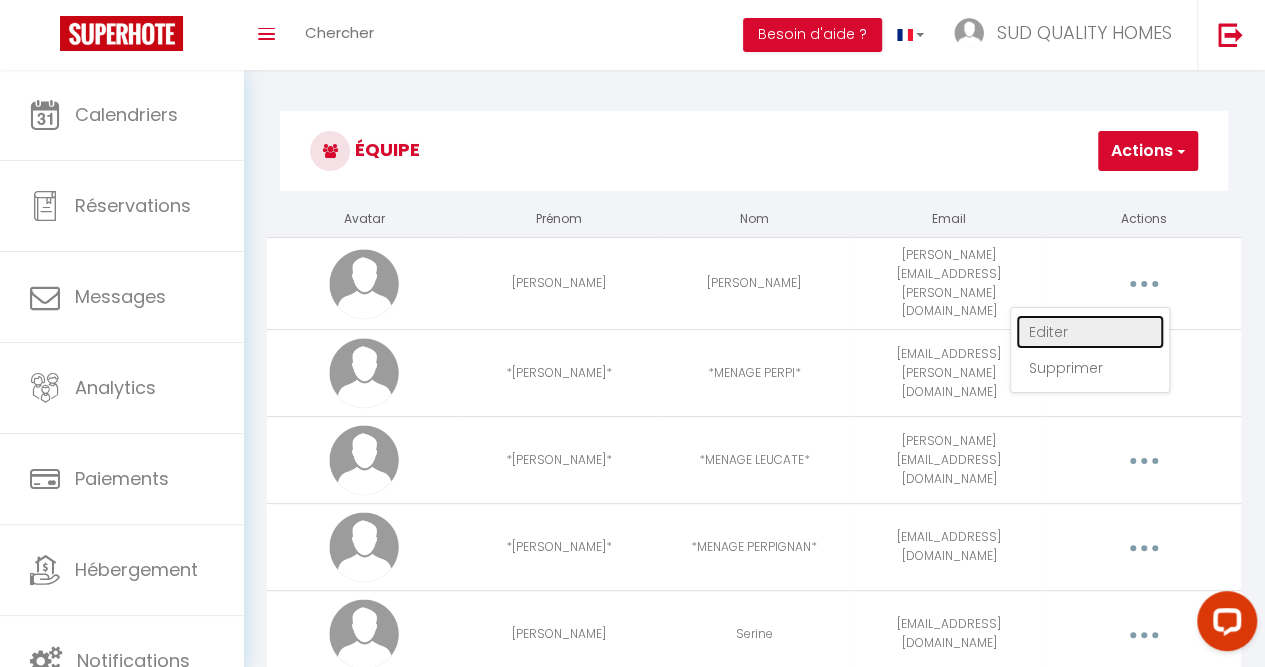 click on "Editer" at bounding box center (1090, 332) 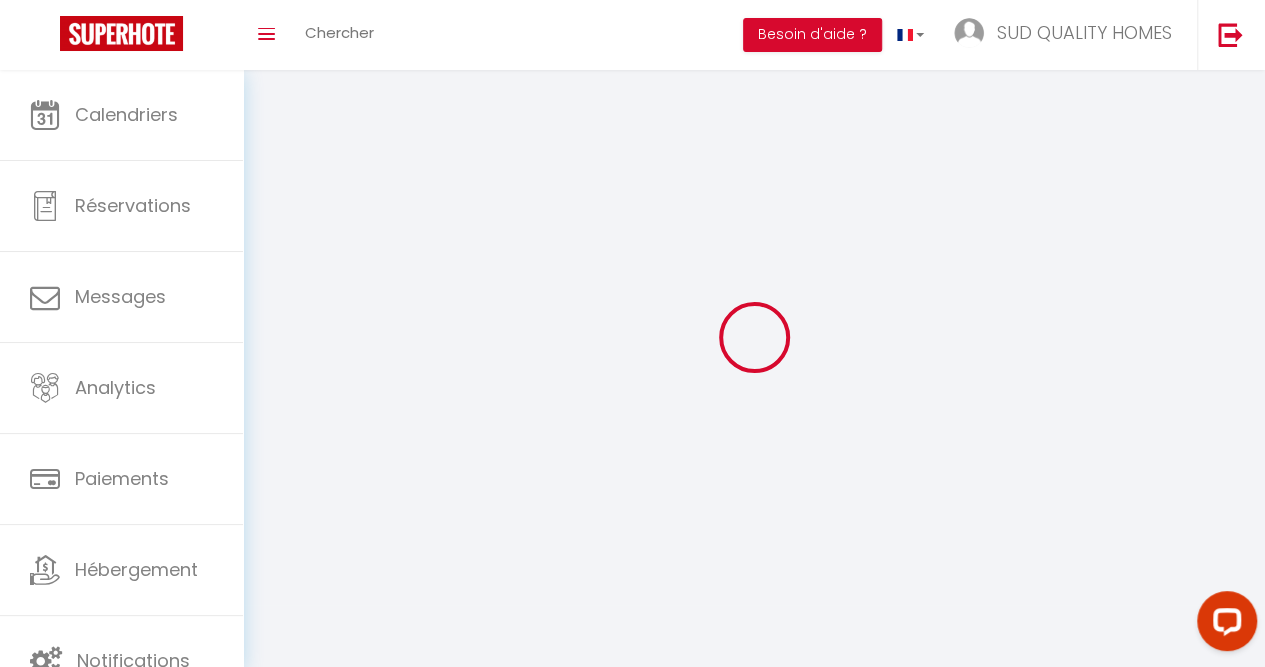 type on "[PERSON_NAME]" 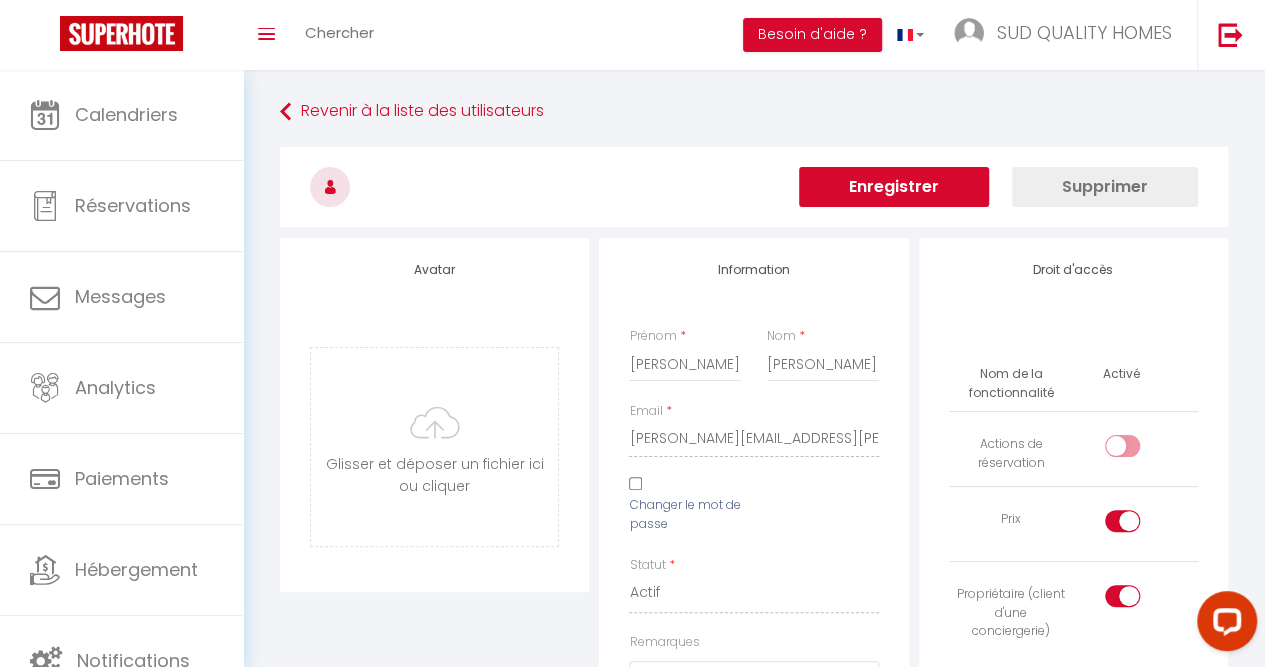 click at bounding box center (1122, 521) 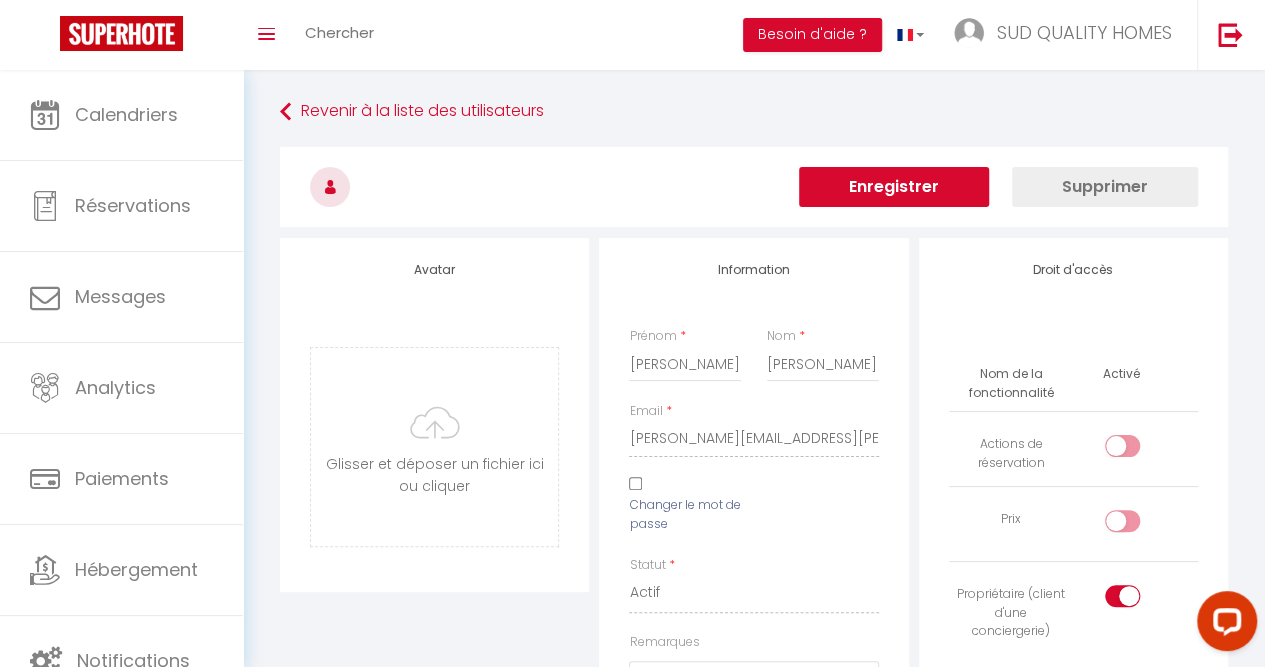 click on "Enregistrer" at bounding box center [894, 187] 